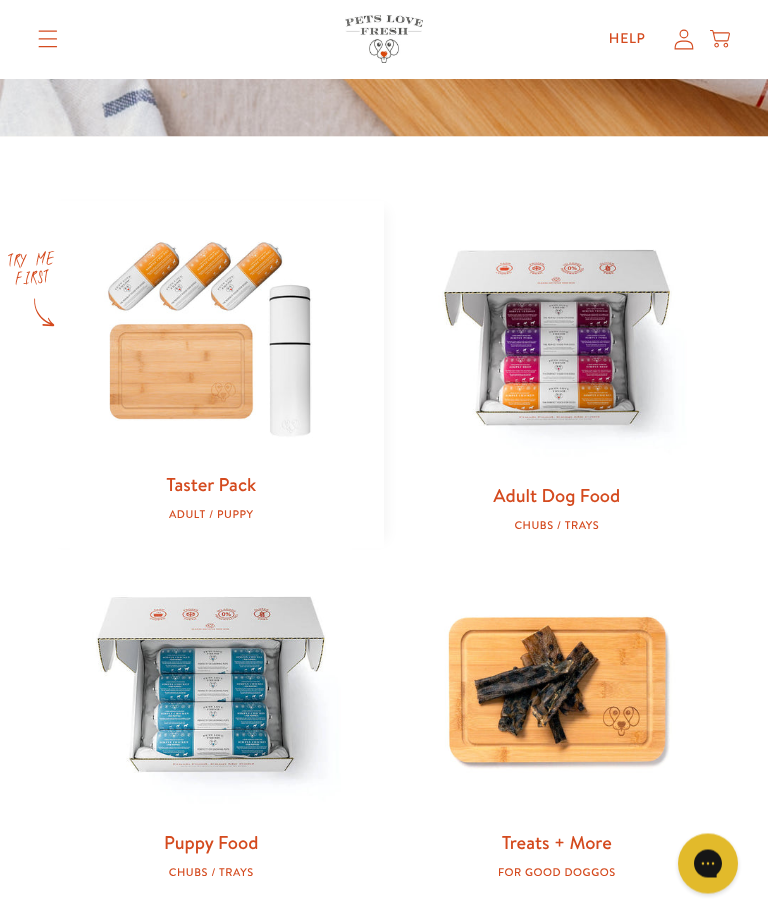scroll, scrollTop: 679, scrollLeft: 0, axis: vertical 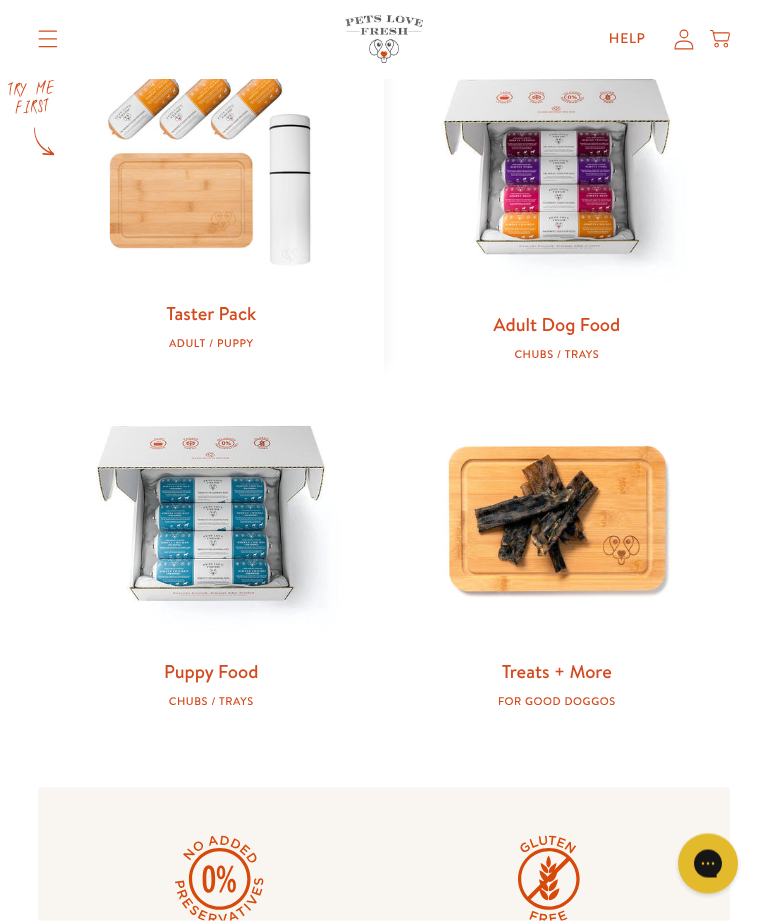 click on "Taster Pack" at bounding box center (211, 313) 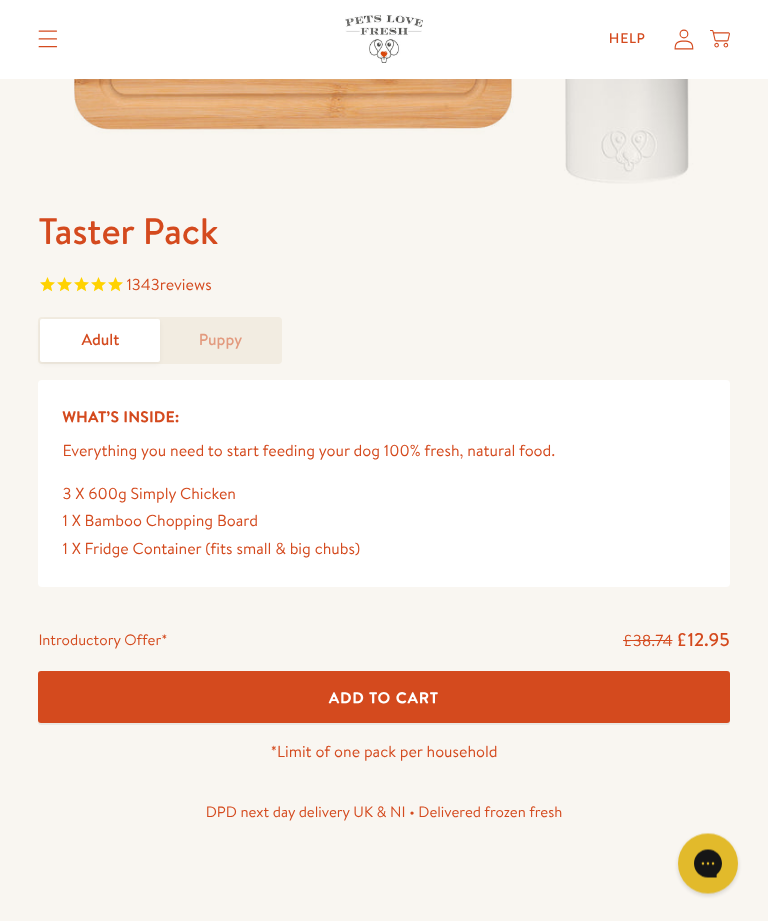 scroll, scrollTop: 576, scrollLeft: 0, axis: vertical 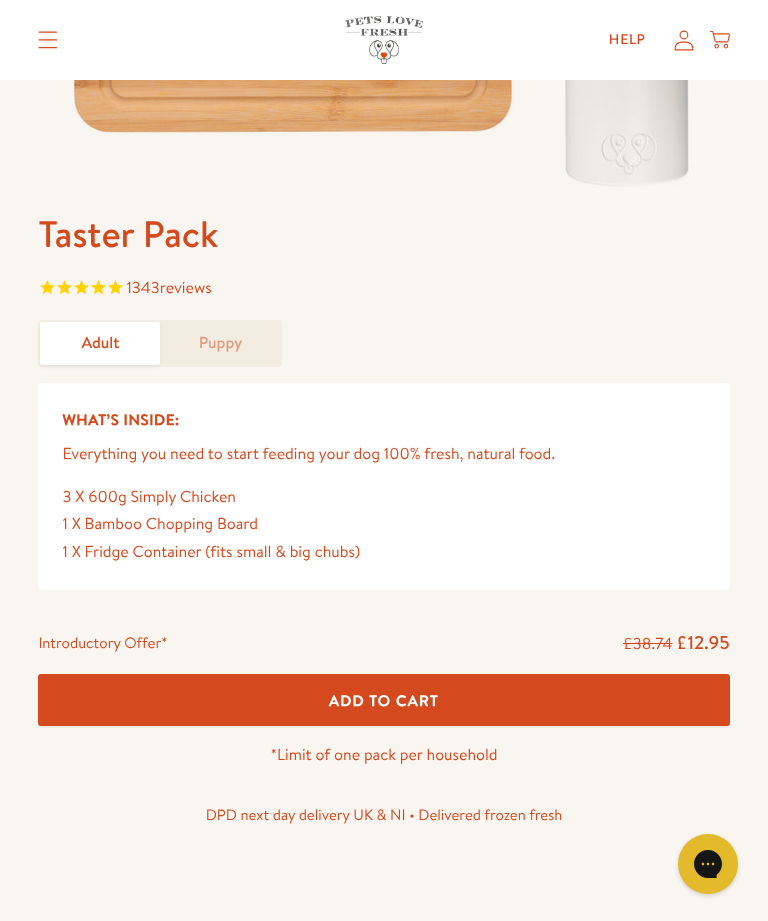 click on "Add To Cart" at bounding box center [384, 700] 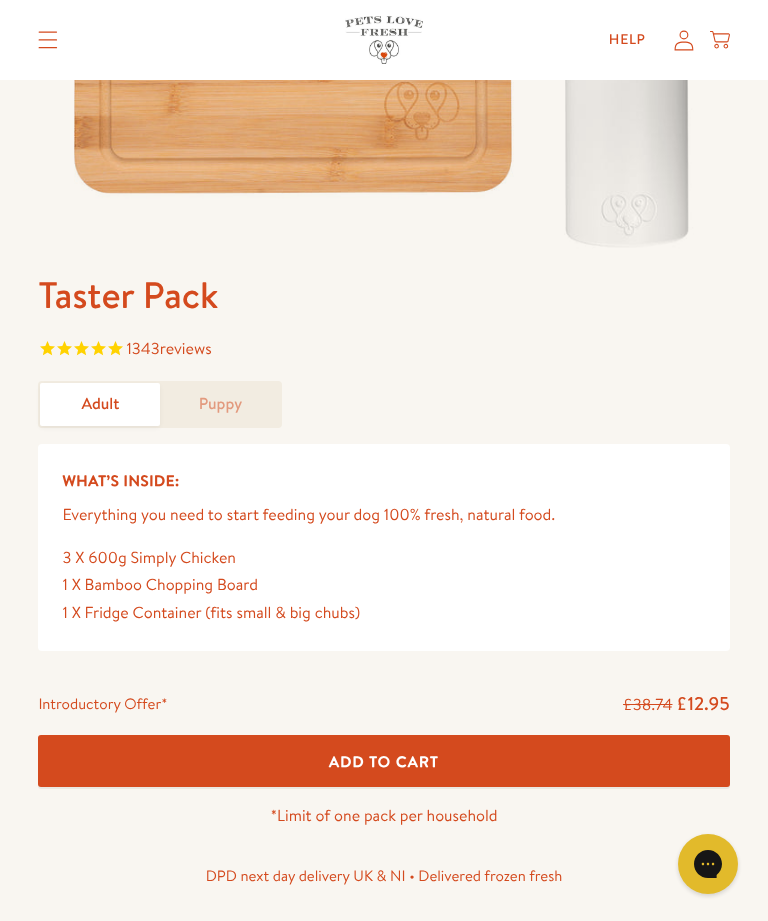 scroll, scrollTop: 514, scrollLeft: 0, axis: vertical 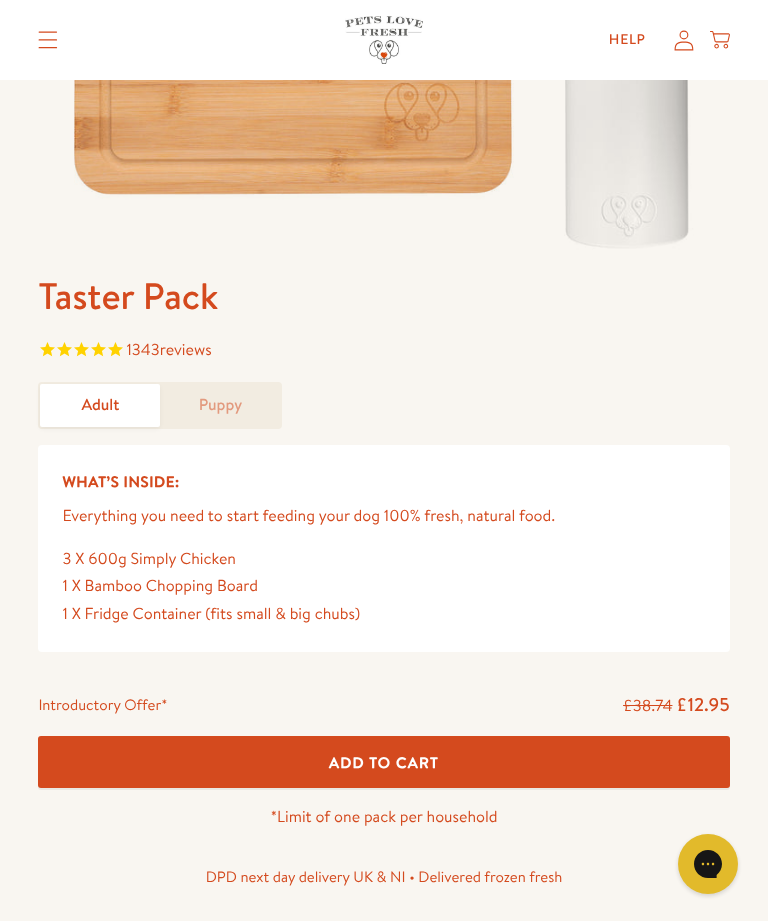 click on "Puppy" at bounding box center [220, 405] 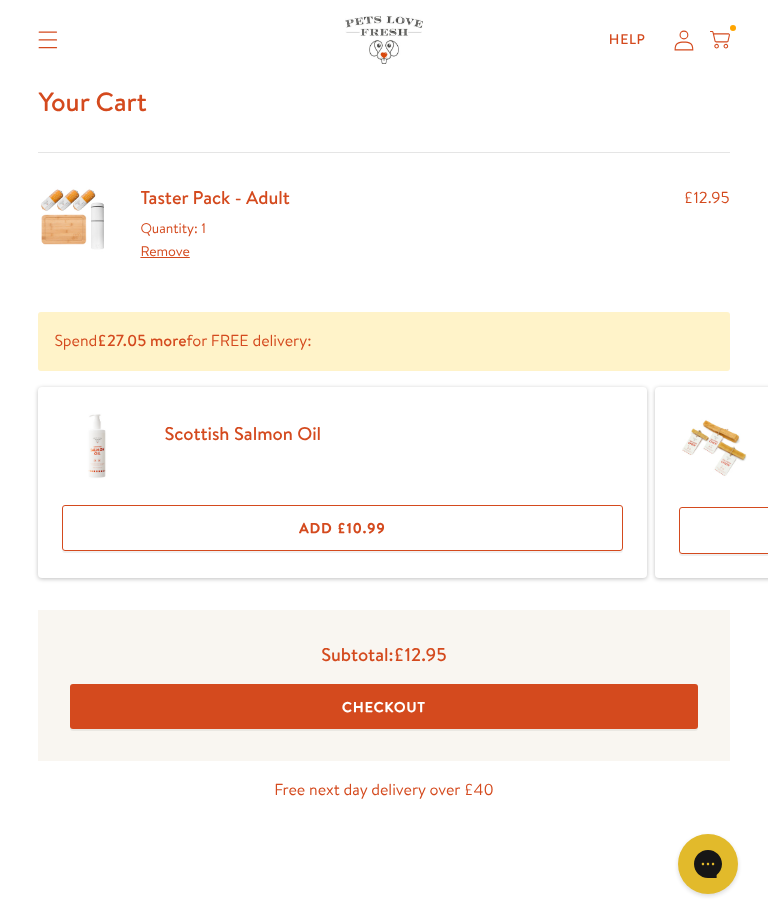 scroll, scrollTop: 0, scrollLeft: 0, axis: both 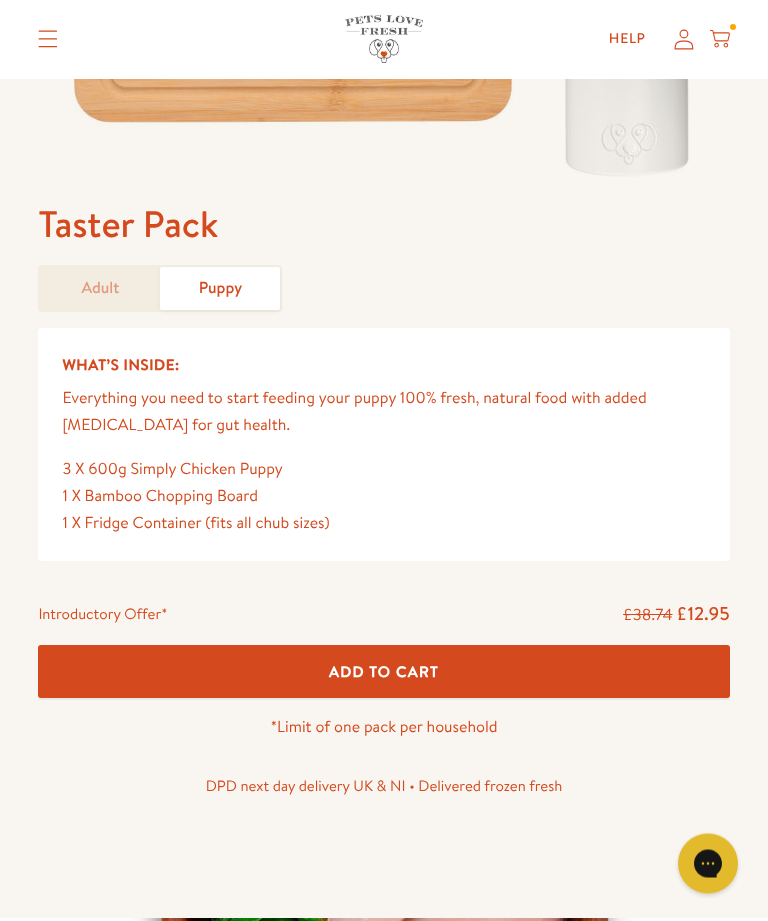 click on "Add To Cart" at bounding box center (383, 672) 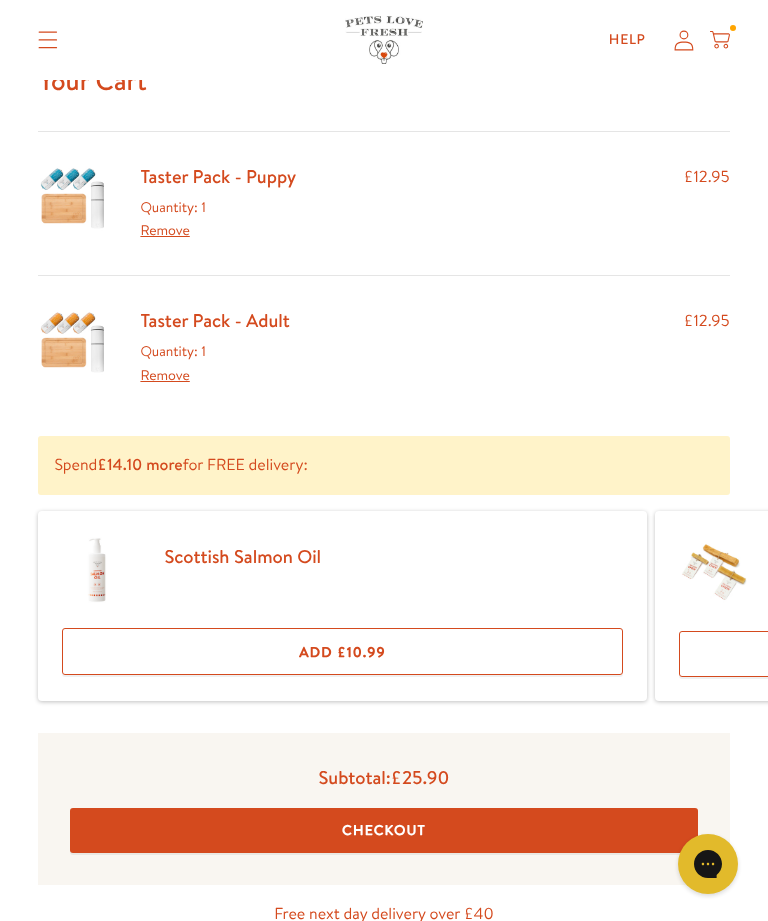 scroll, scrollTop: 0, scrollLeft: 0, axis: both 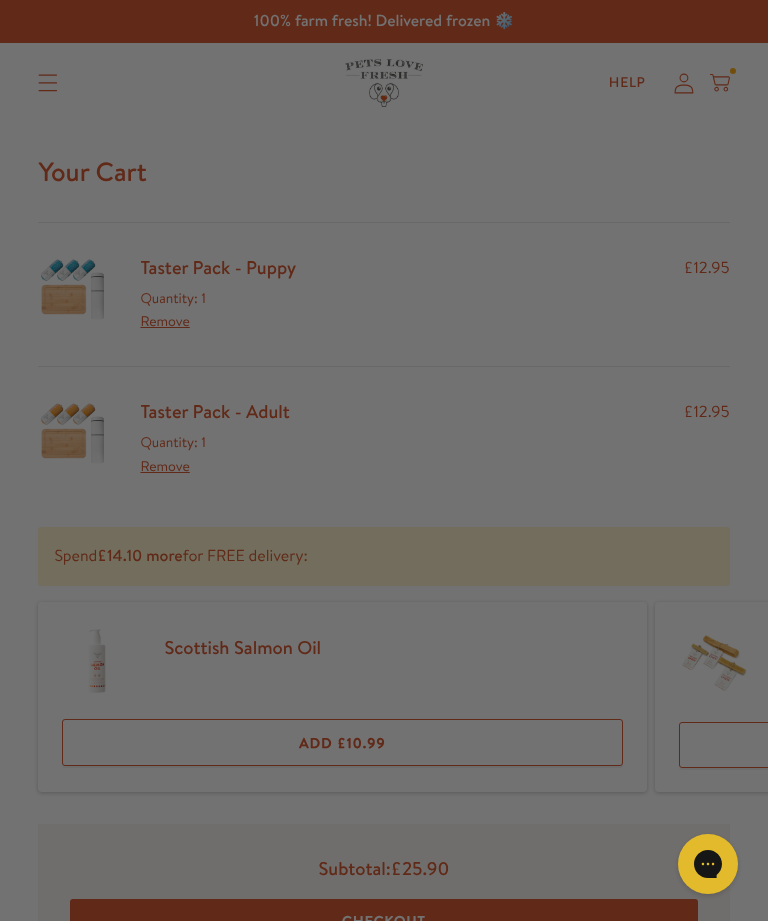 click on "Close dialog Want  10%  off the Taster Pack? YES NO Submit" at bounding box center (384, 460) 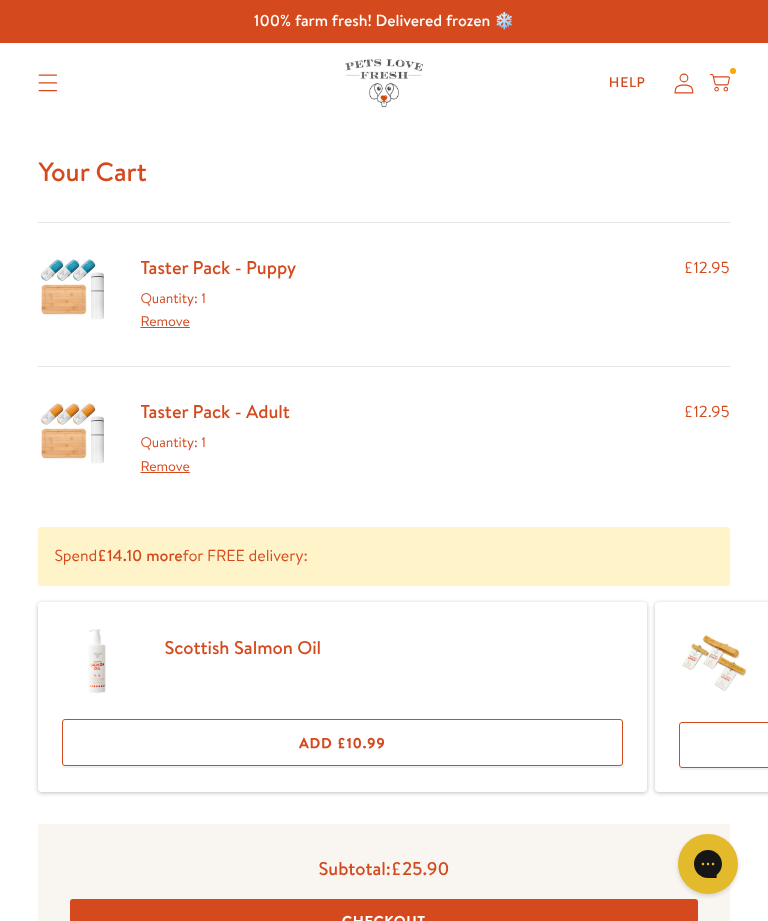 click 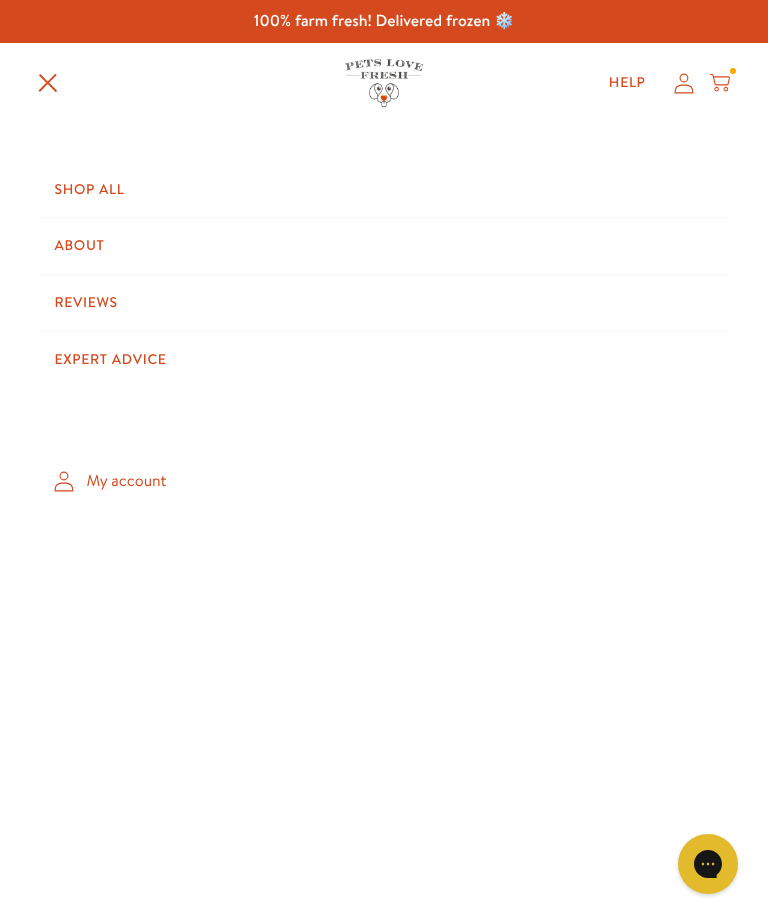 click on "Shop All" at bounding box center [383, 190] 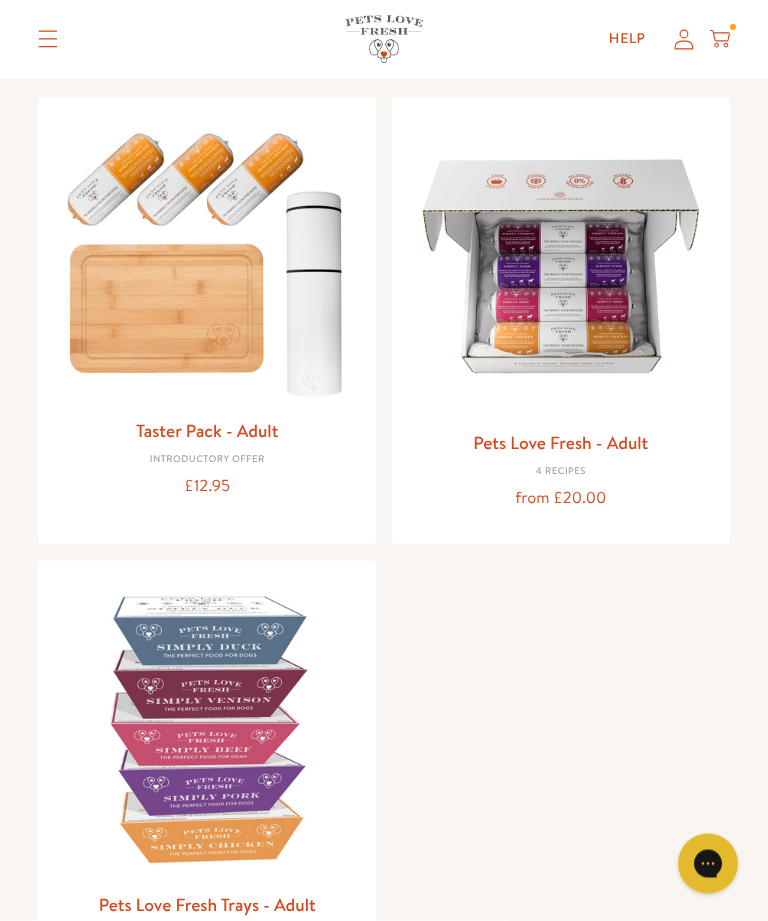 scroll, scrollTop: 200, scrollLeft: 0, axis: vertical 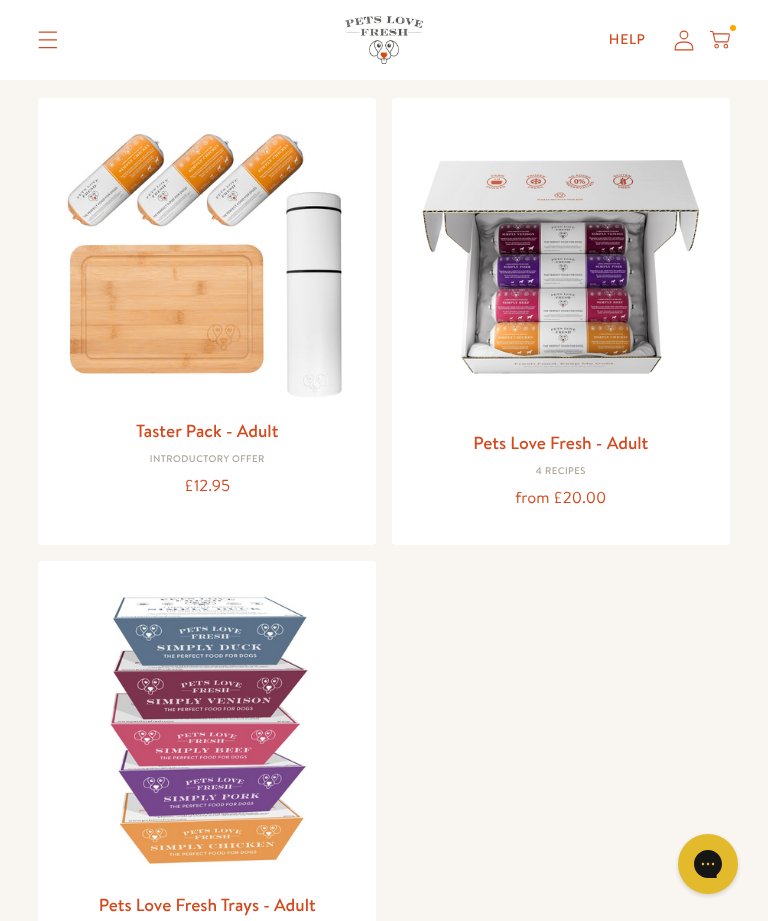 click on "Pets Love Fresh - Adult" at bounding box center [561, 443] 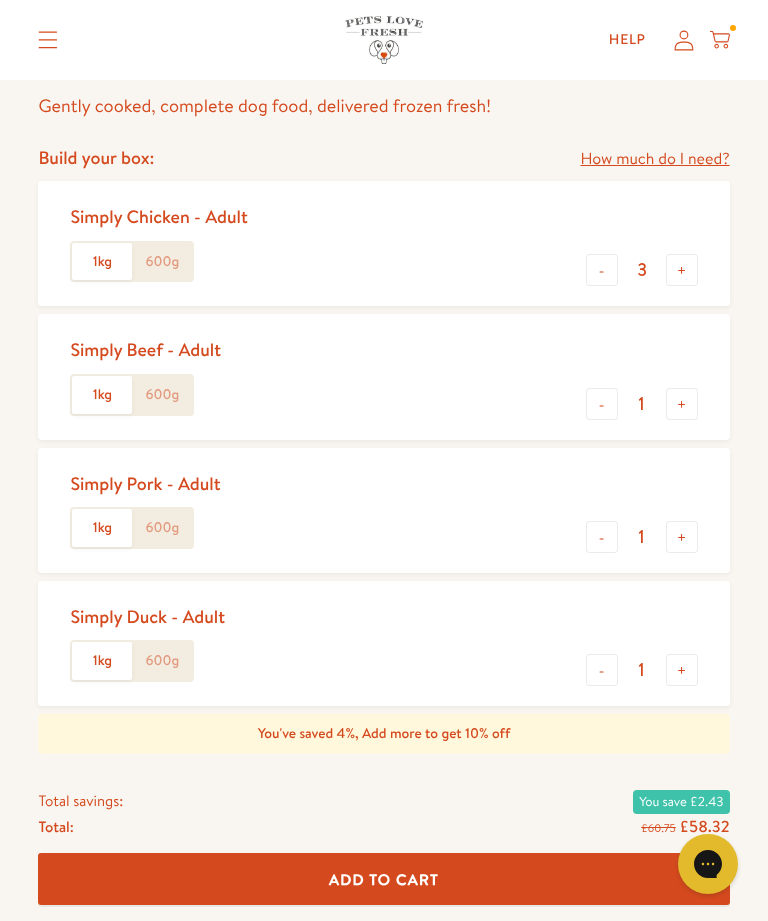 scroll, scrollTop: 785, scrollLeft: 0, axis: vertical 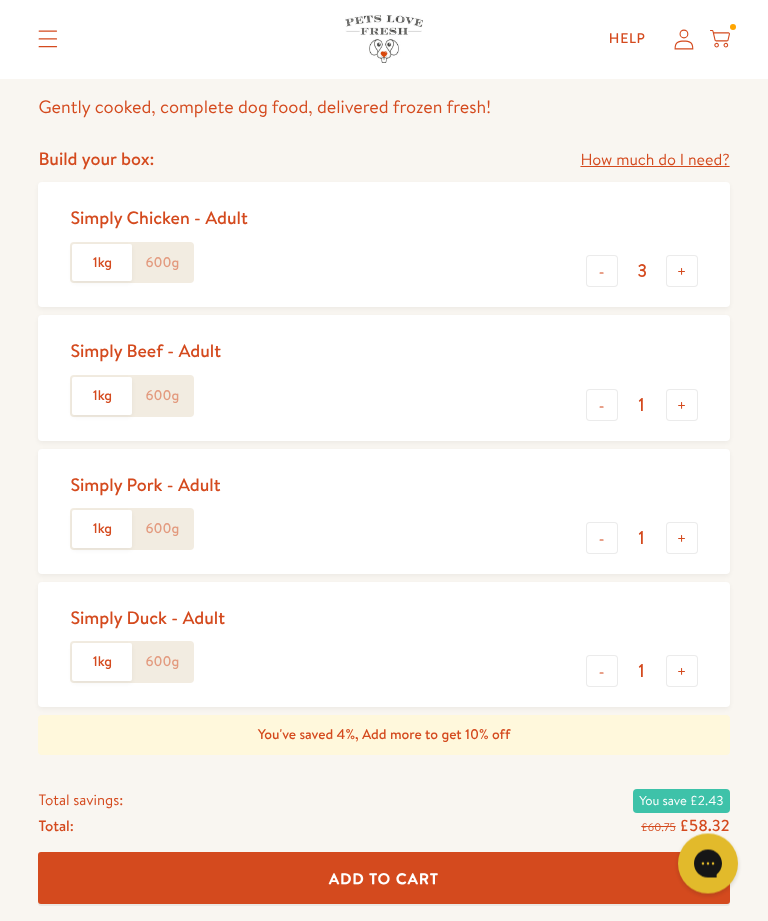 click on "-" at bounding box center (602, 539) 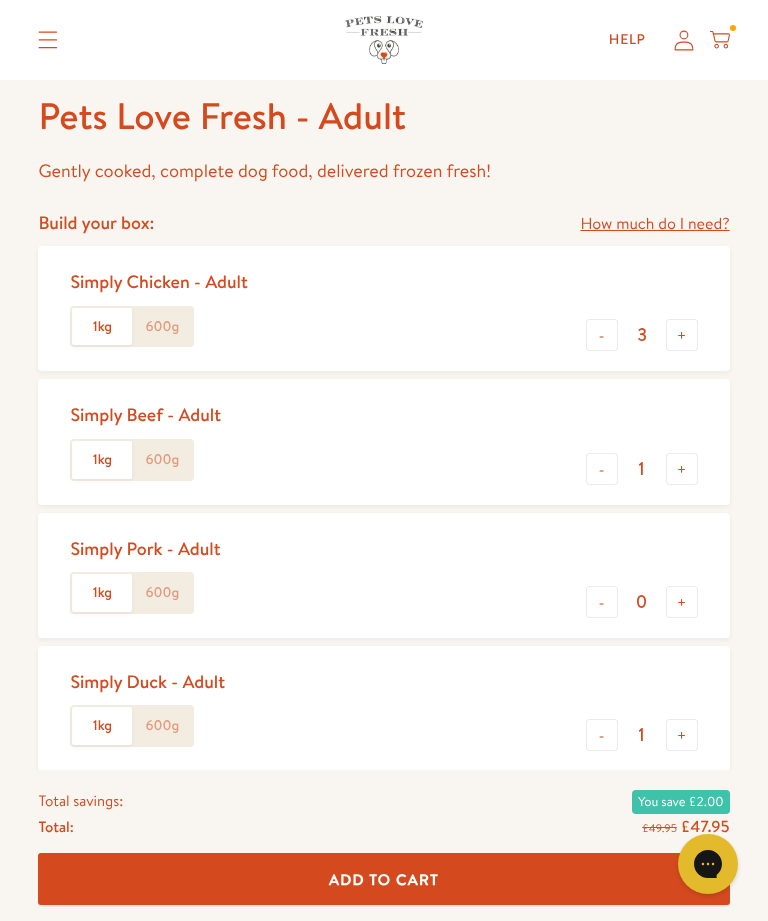 scroll, scrollTop: 721, scrollLeft: 0, axis: vertical 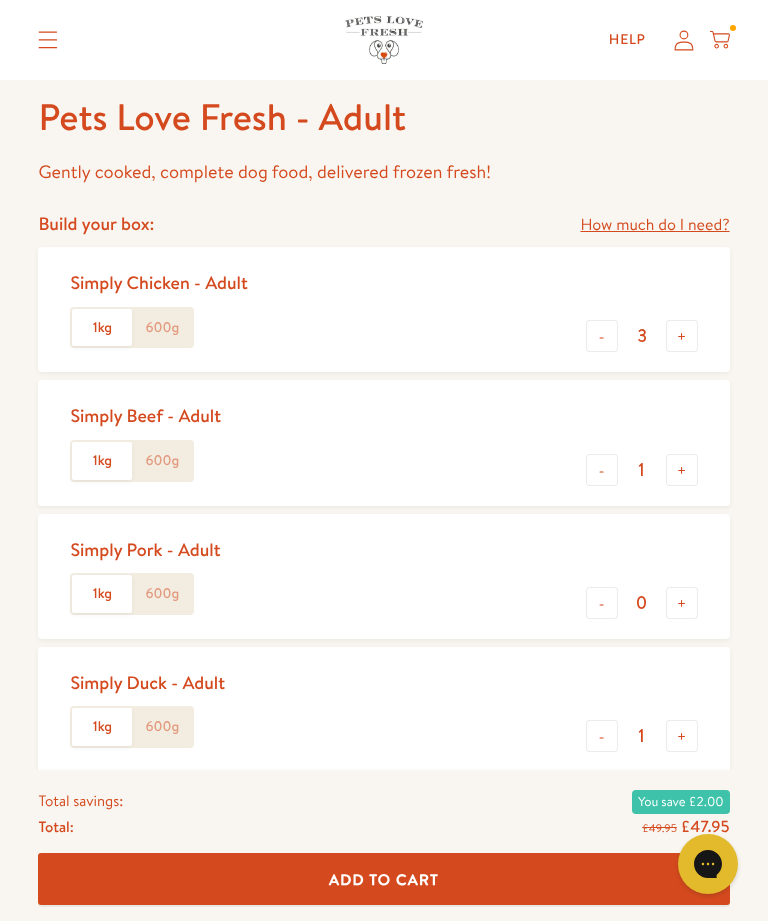 click on "-" at bounding box center (602, 736) 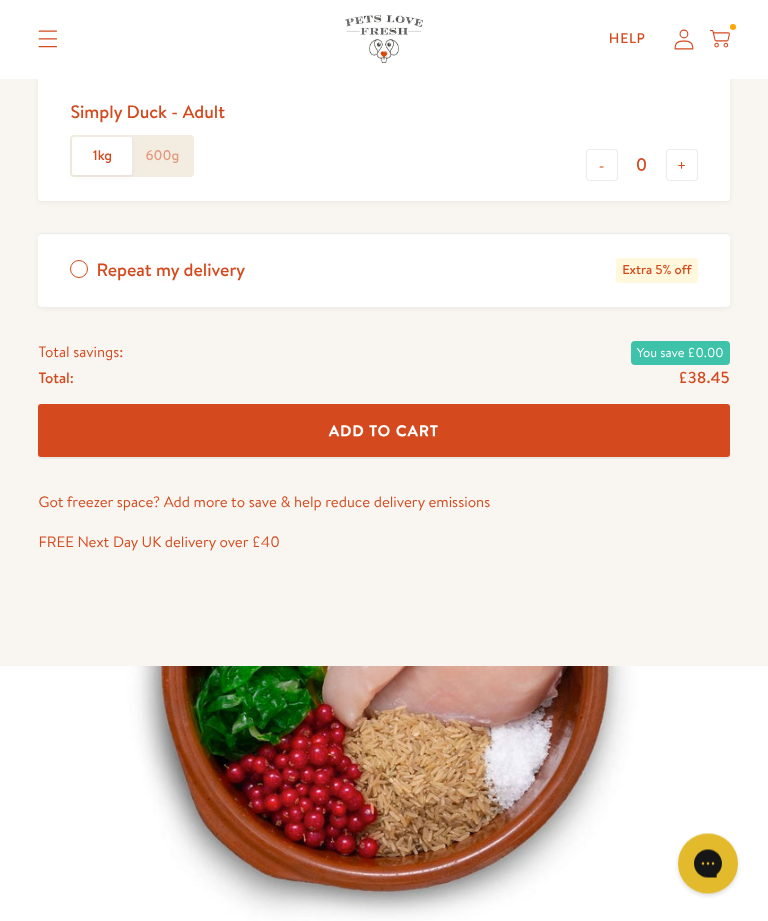 scroll, scrollTop: 1306, scrollLeft: 0, axis: vertical 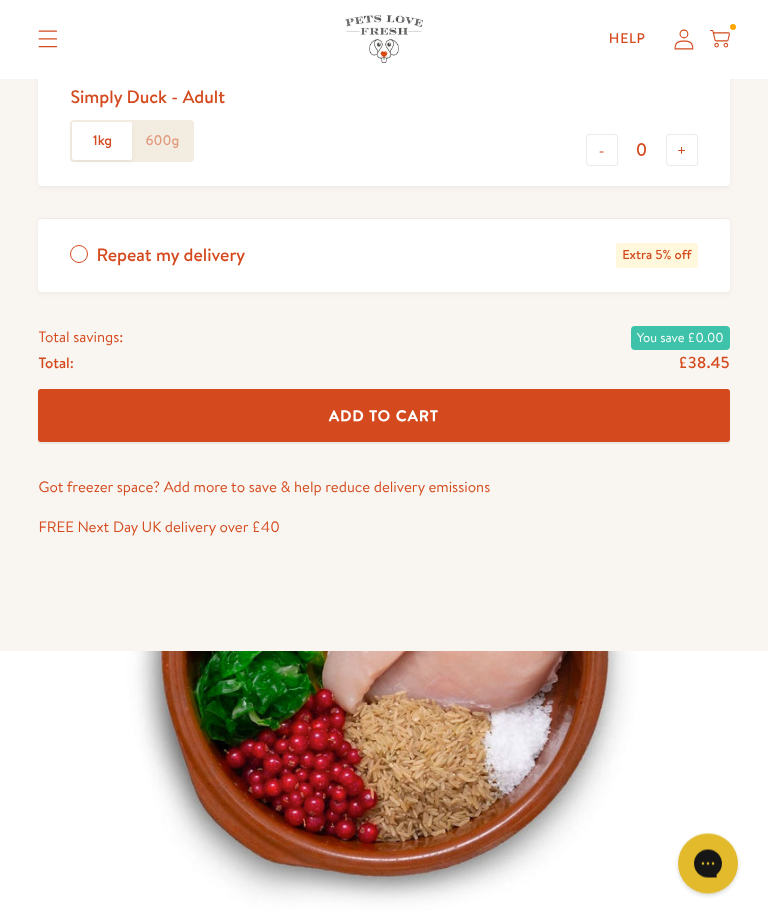 click on "Add To Cart" at bounding box center [383, 416] 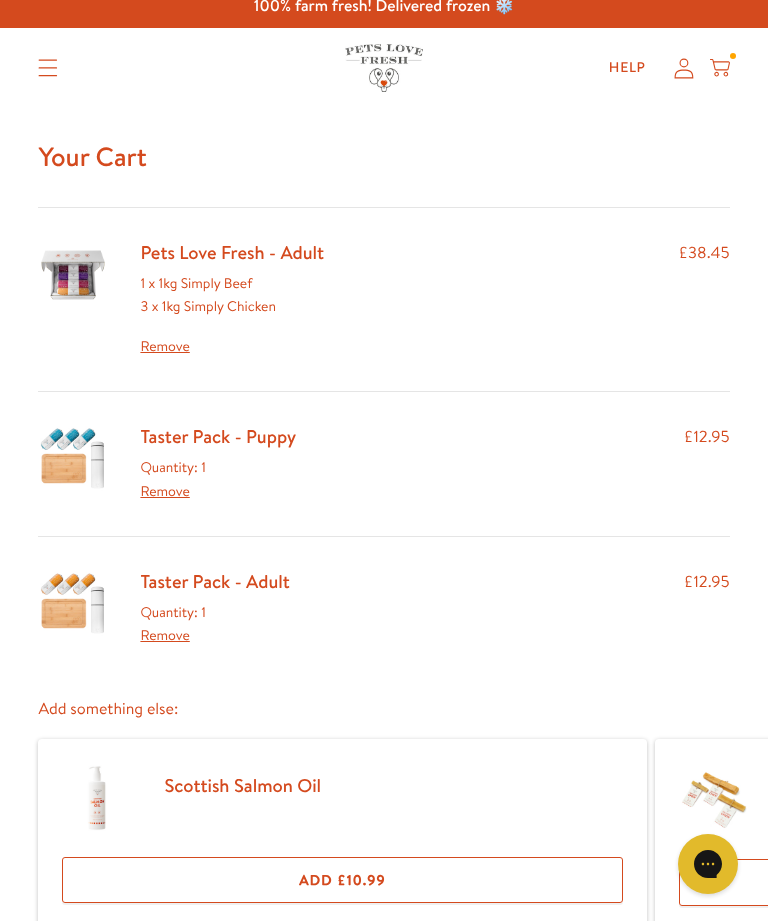 scroll, scrollTop: 13, scrollLeft: 0, axis: vertical 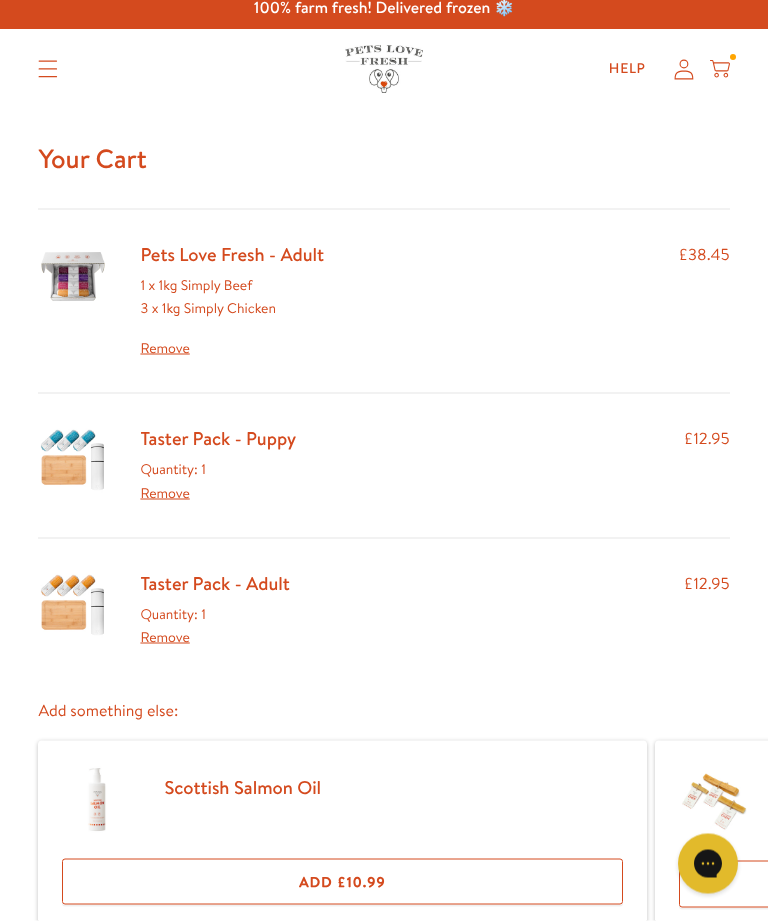 click on "Pets Love Fresh - Adult" at bounding box center (232, 254) 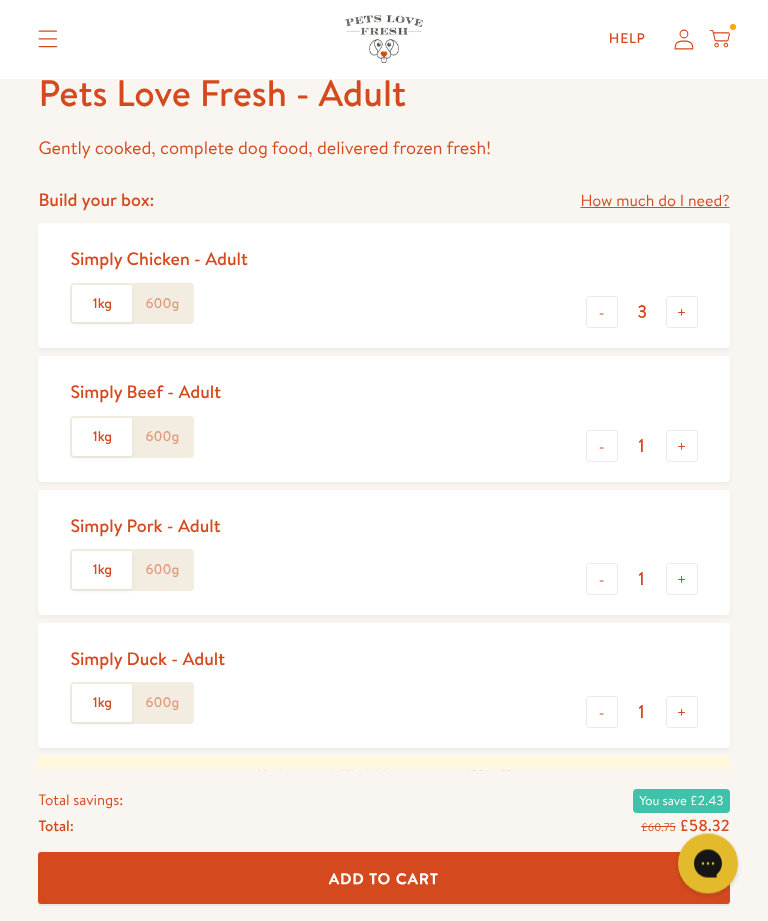 scroll, scrollTop: 747, scrollLeft: 0, axis: vertical 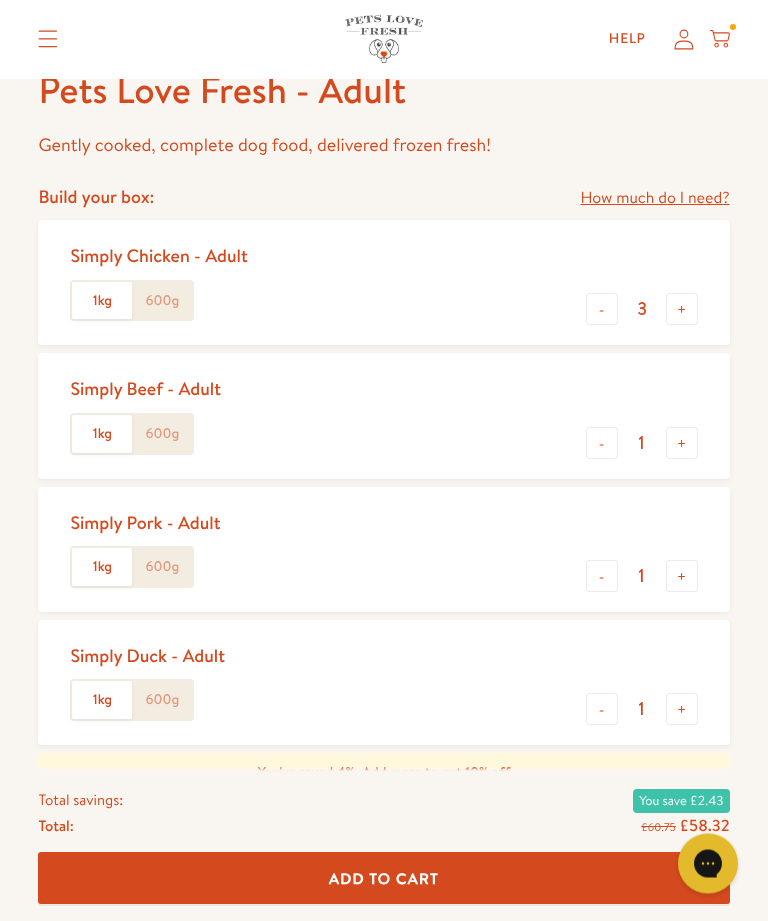 click on "600g" 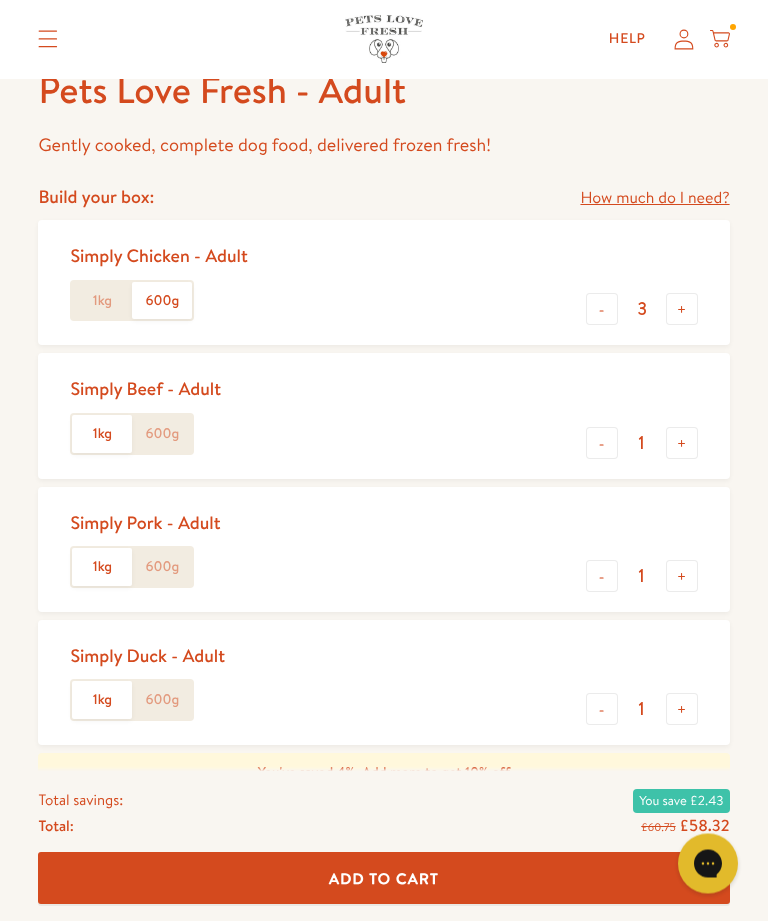 scroll, scrollTop: 748, scrollLeft: 0, axis: vertical 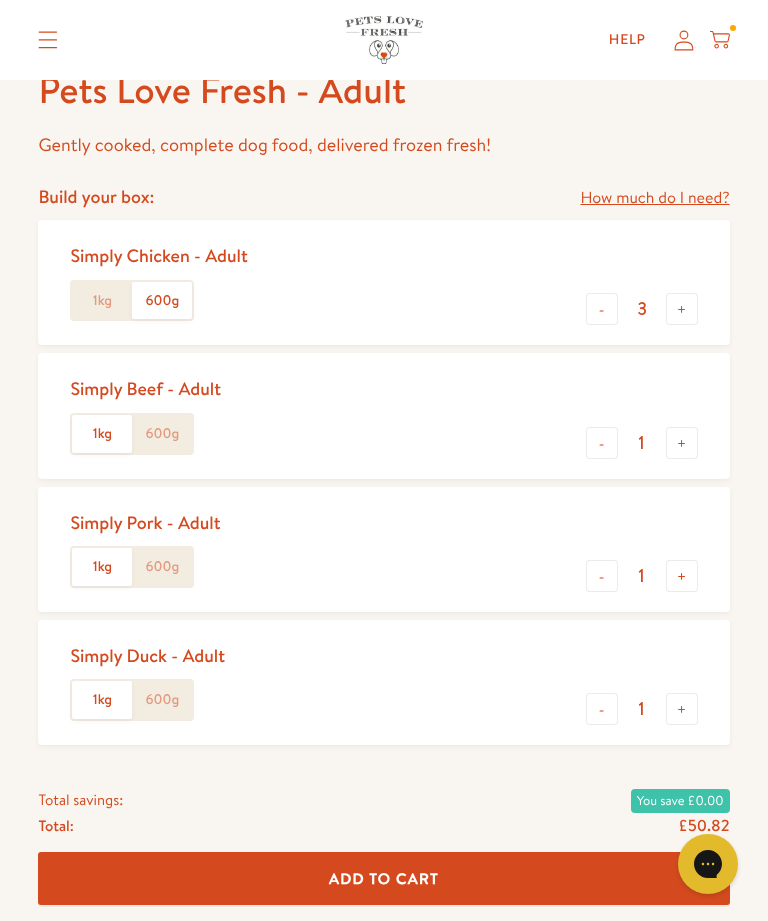 click on "600g" 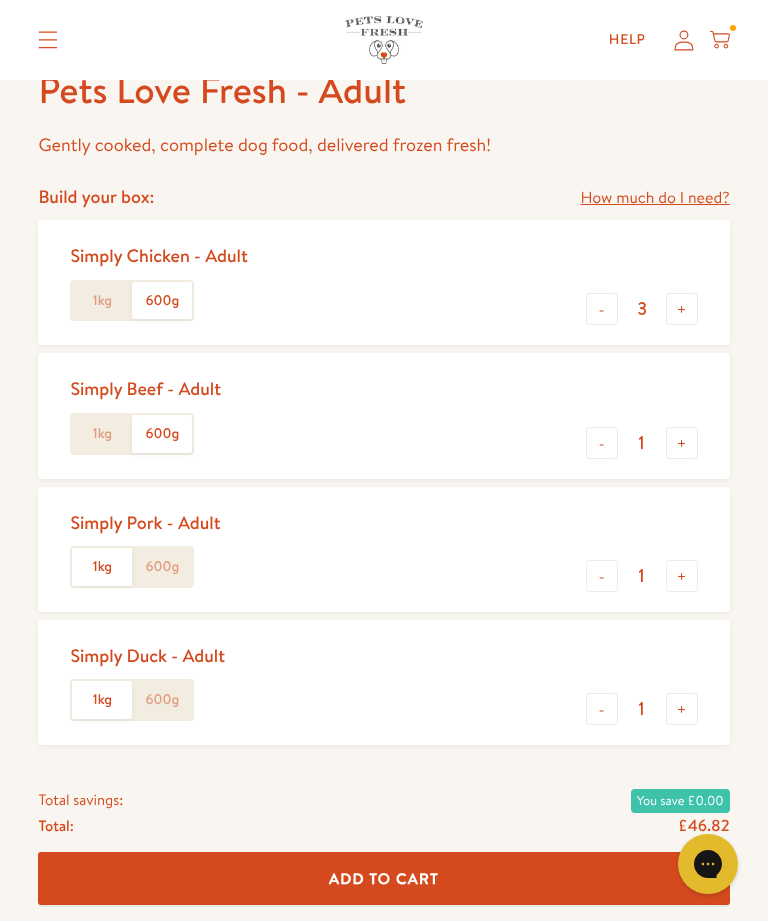 click on "600g" 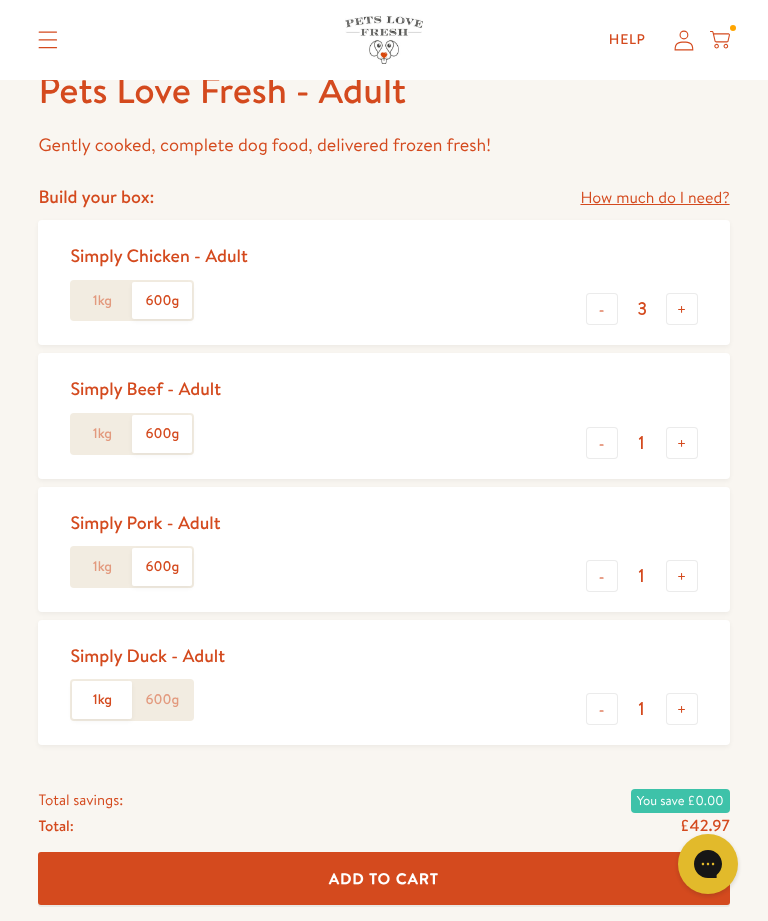 click on "-" at bounding box center [602, 576] 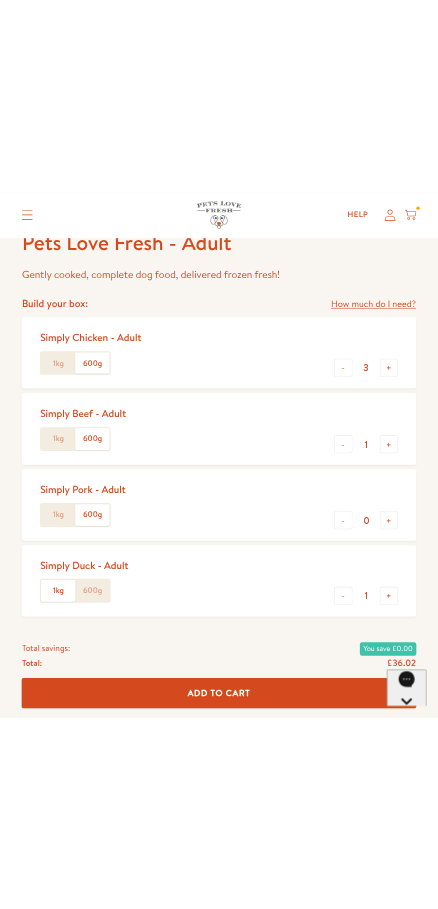 scroll, scrollTop: 493, scrollLeft: 0, axis: vertical 